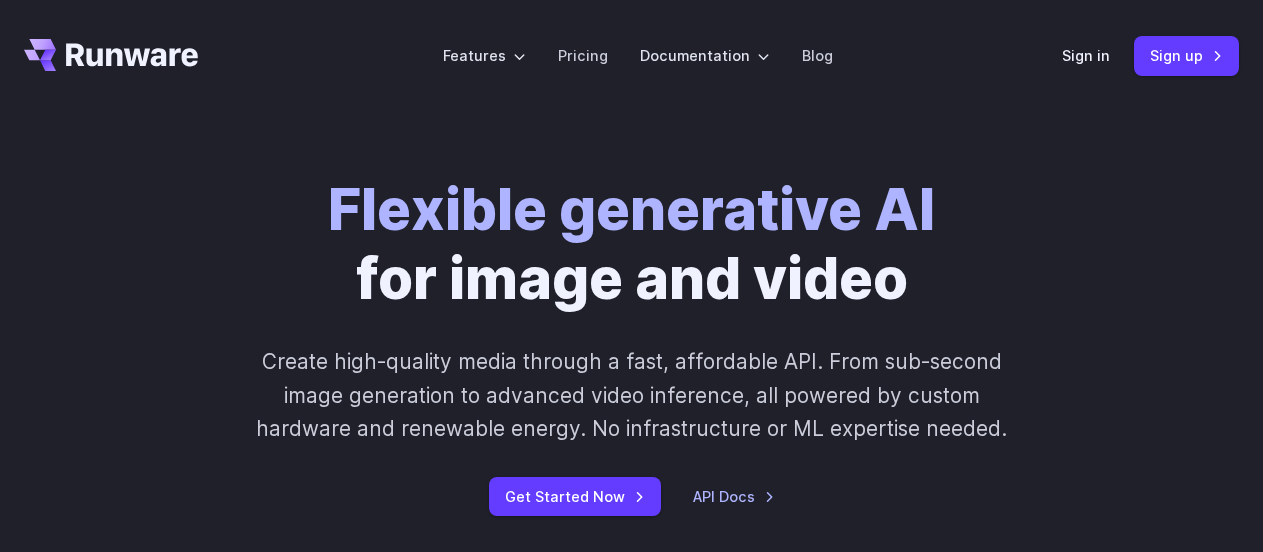 scroll, scrollTop: 0, scrollLeft: 0, axis: both 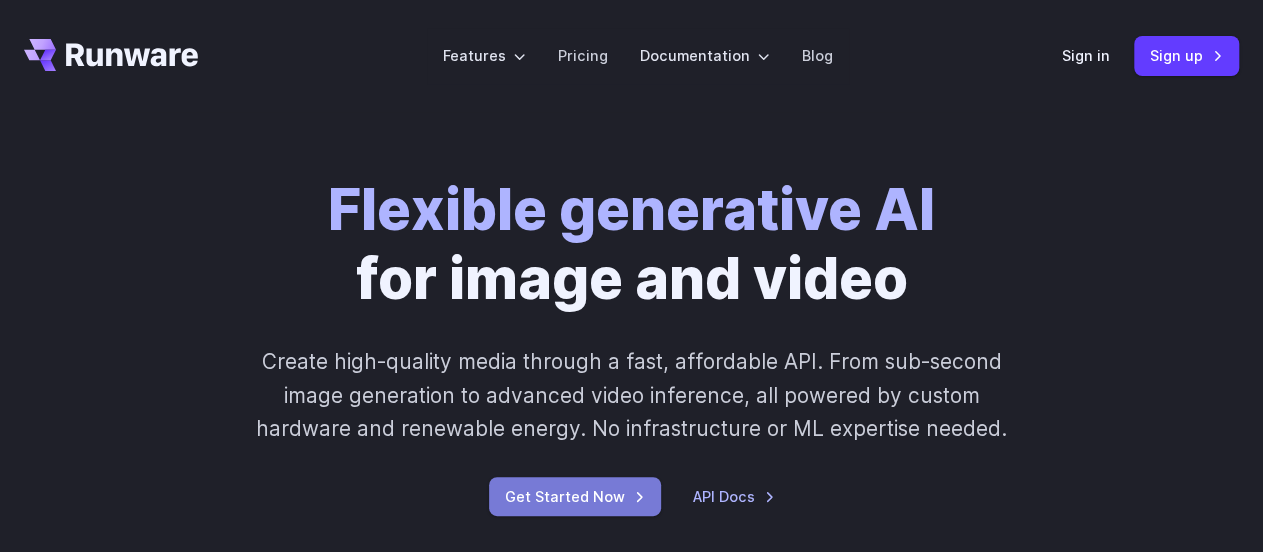 click on "Get Started Now" at bounding box center (575, 496) 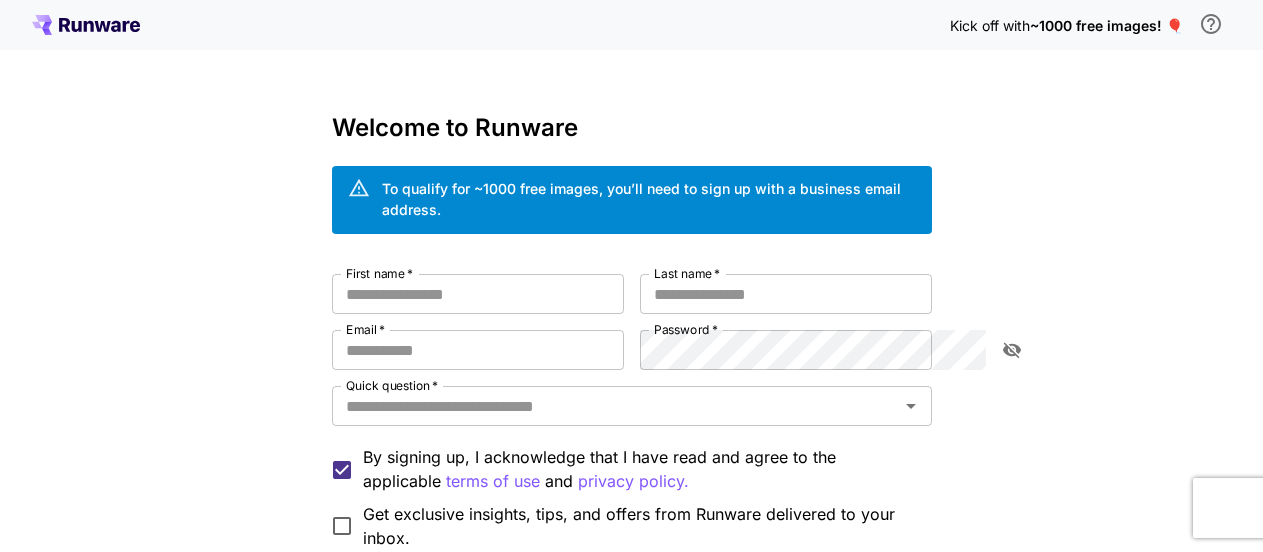 scroll, scrollTop: 0, scrollLeft: 0, axis: both 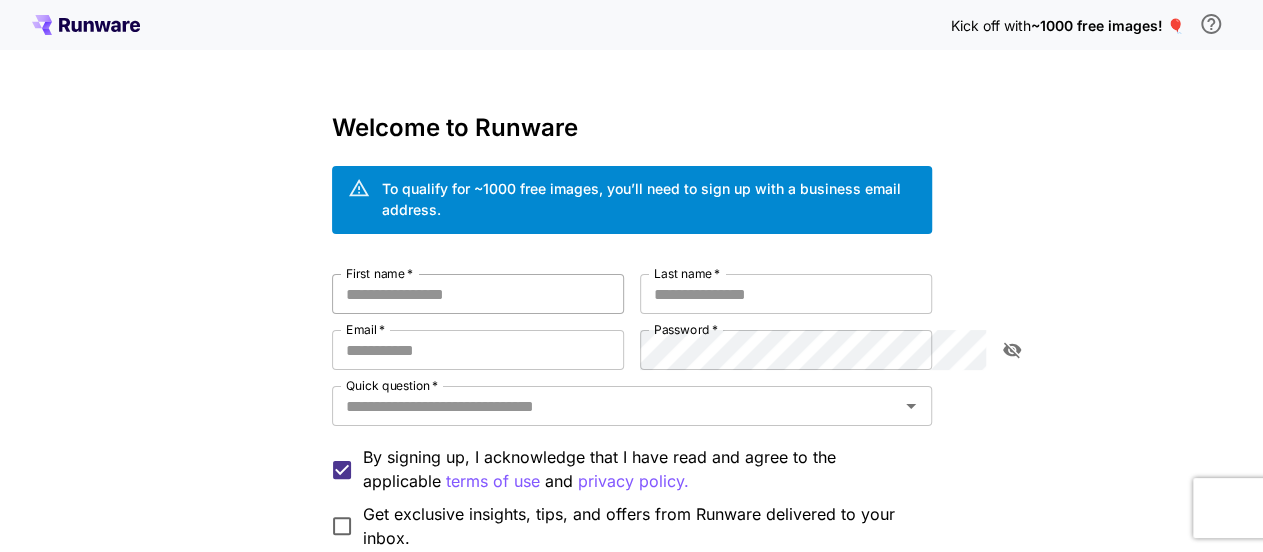 click on "First name   *" at bounding box center [478, 294] 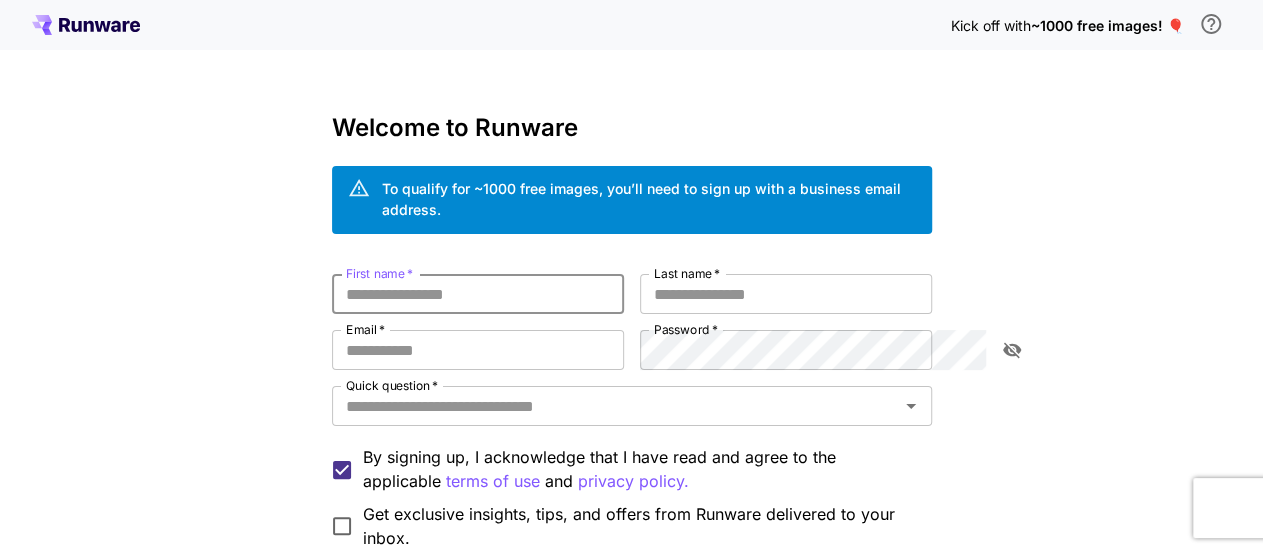 click on "First name   *" at bounding box center (478, 294) 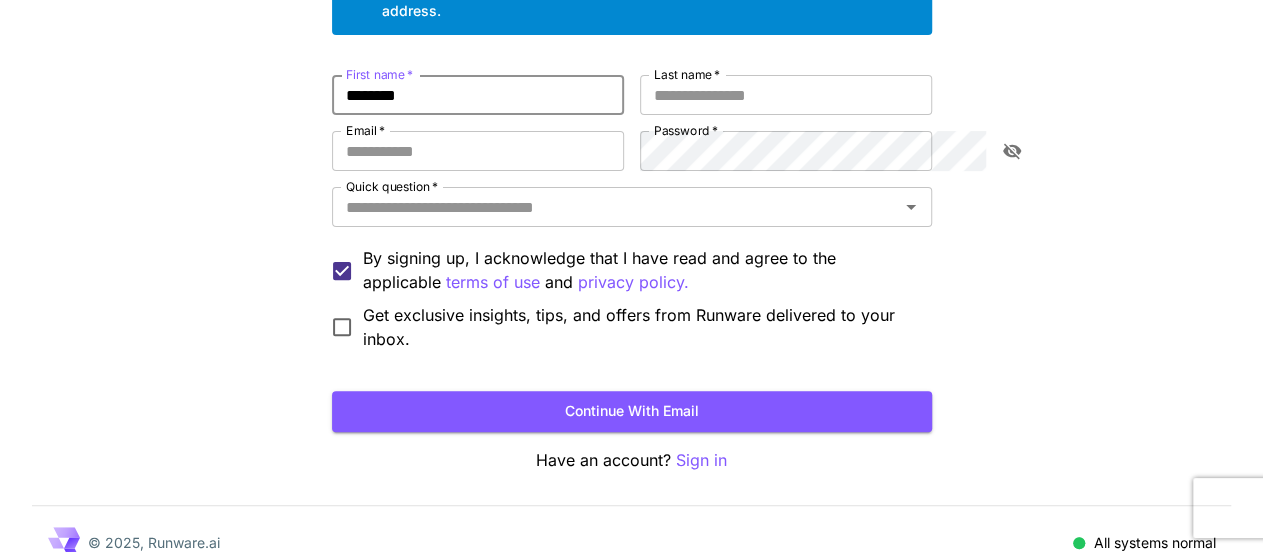 scroll, scrollTop: 0, scrollLeft: 0, axis: both 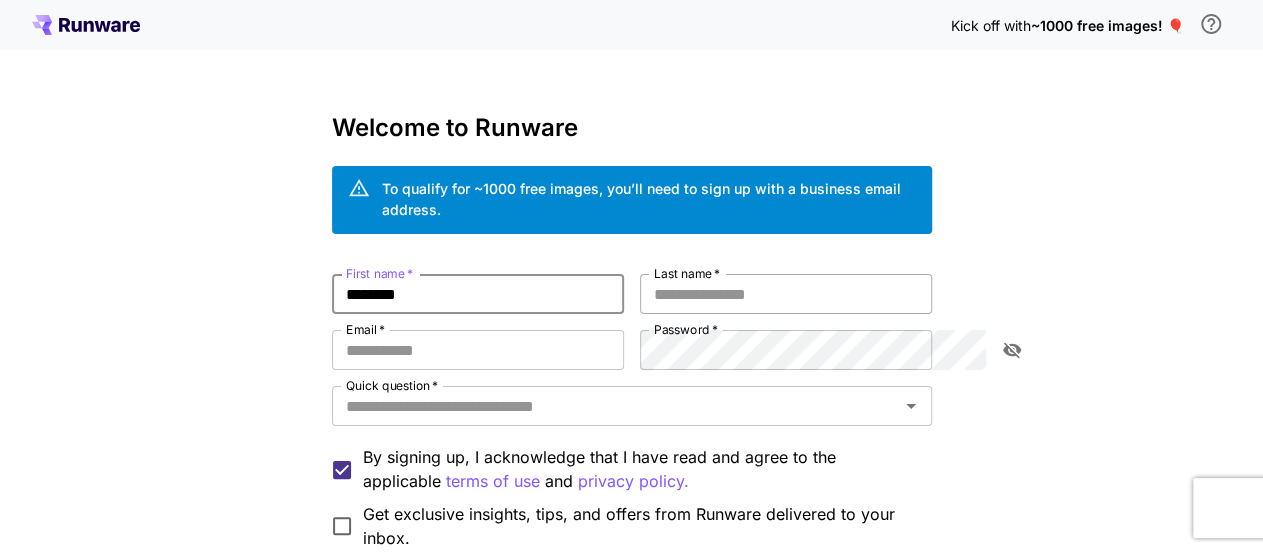 type on "********" 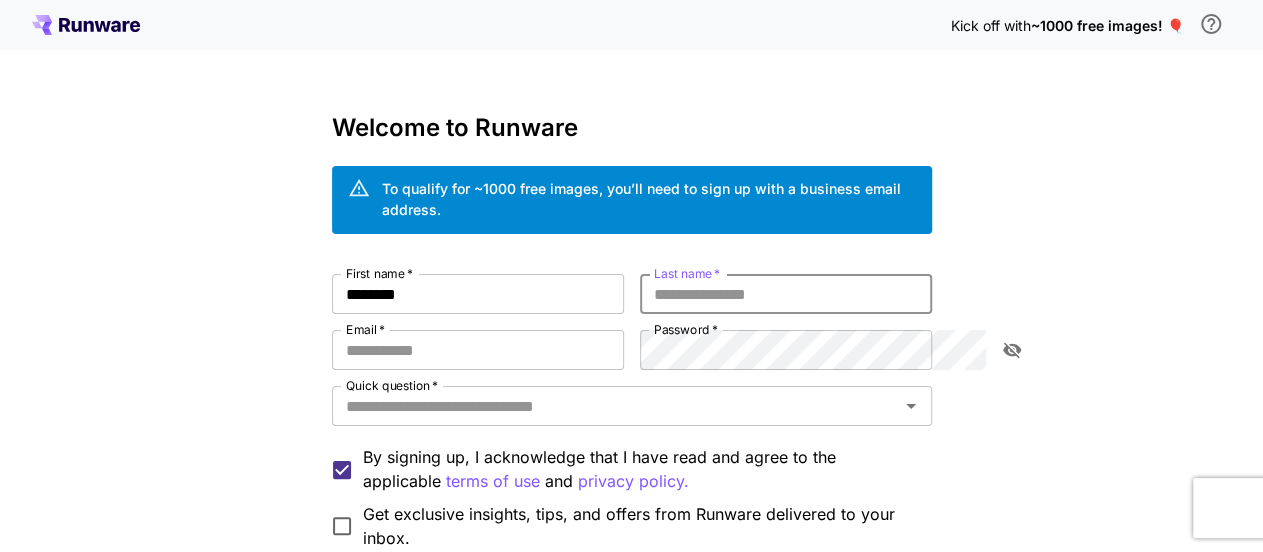 click on "Last name   *" at bounding box center (786, 294) 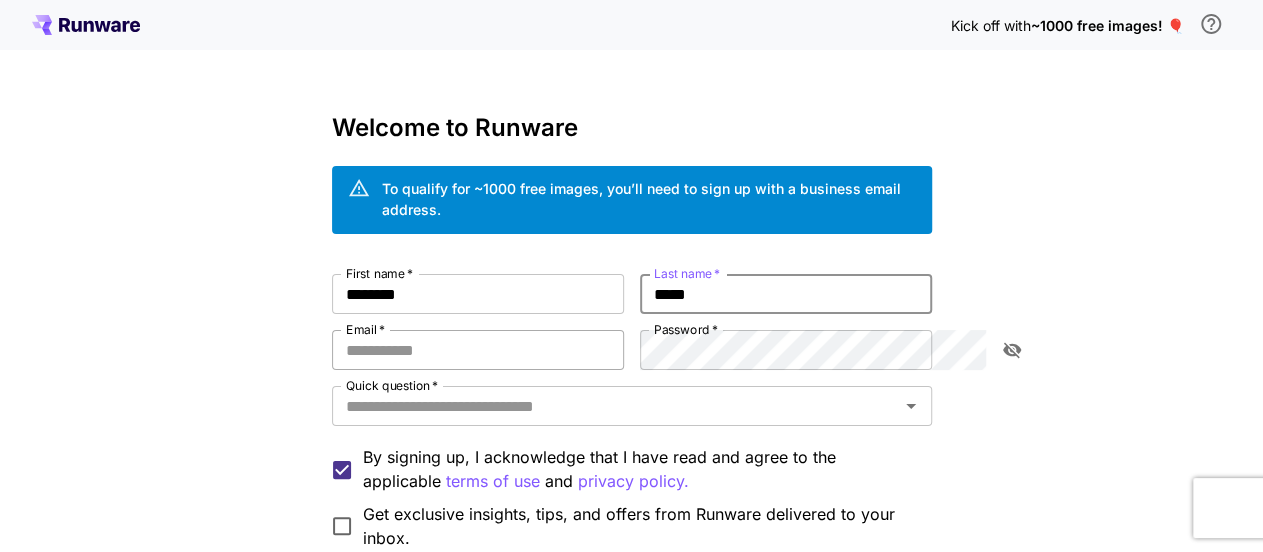 type on "*****" 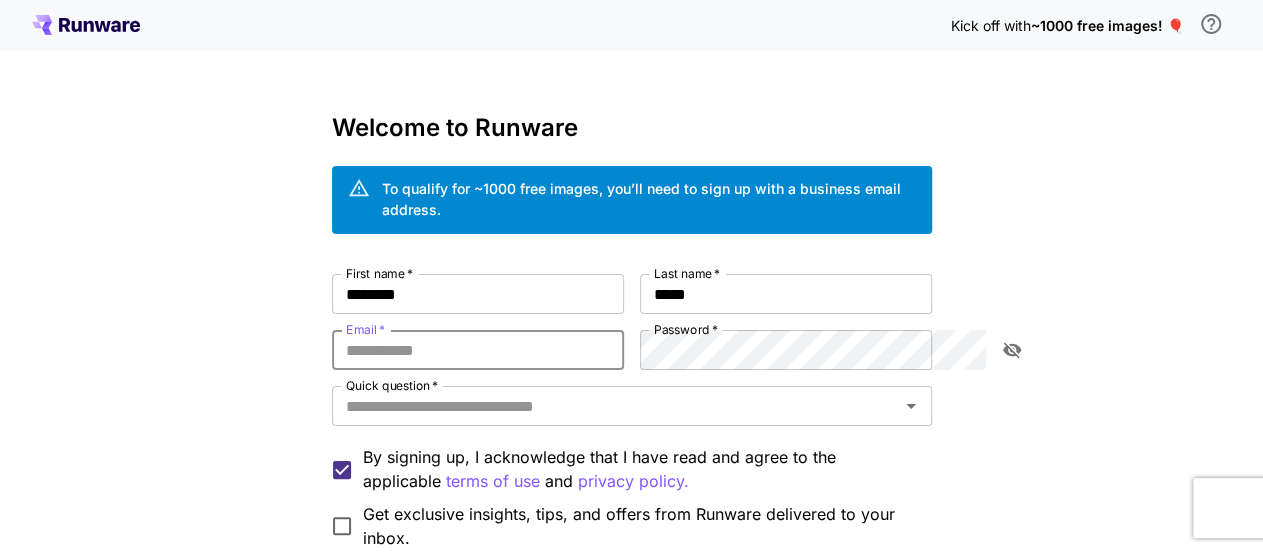 click on "Email   *" at bounding box center [478, 350] 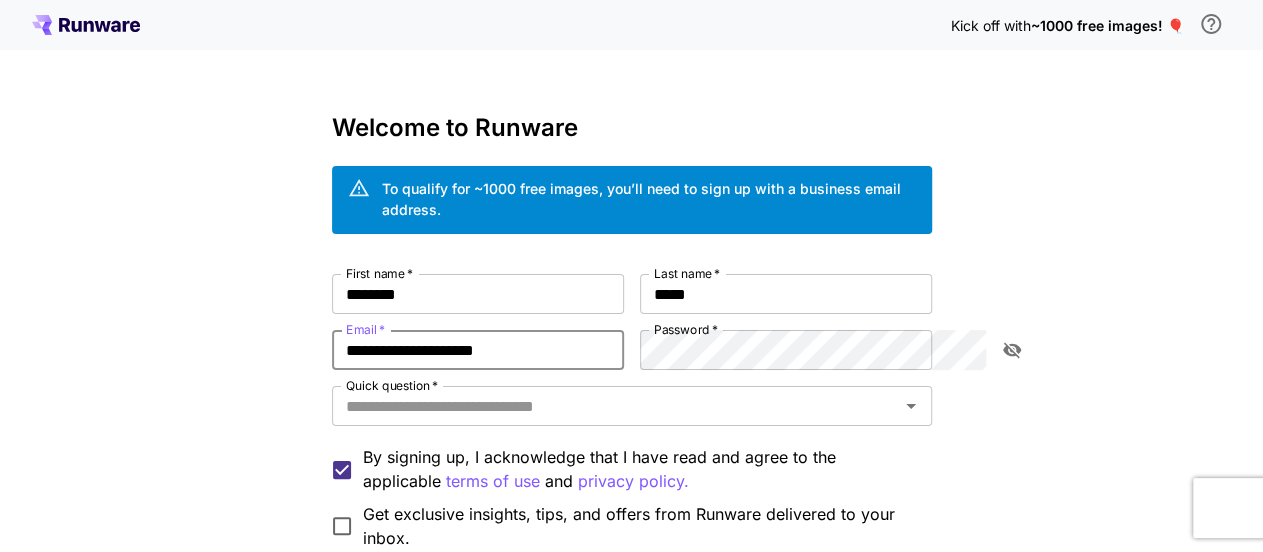 type on "**********" 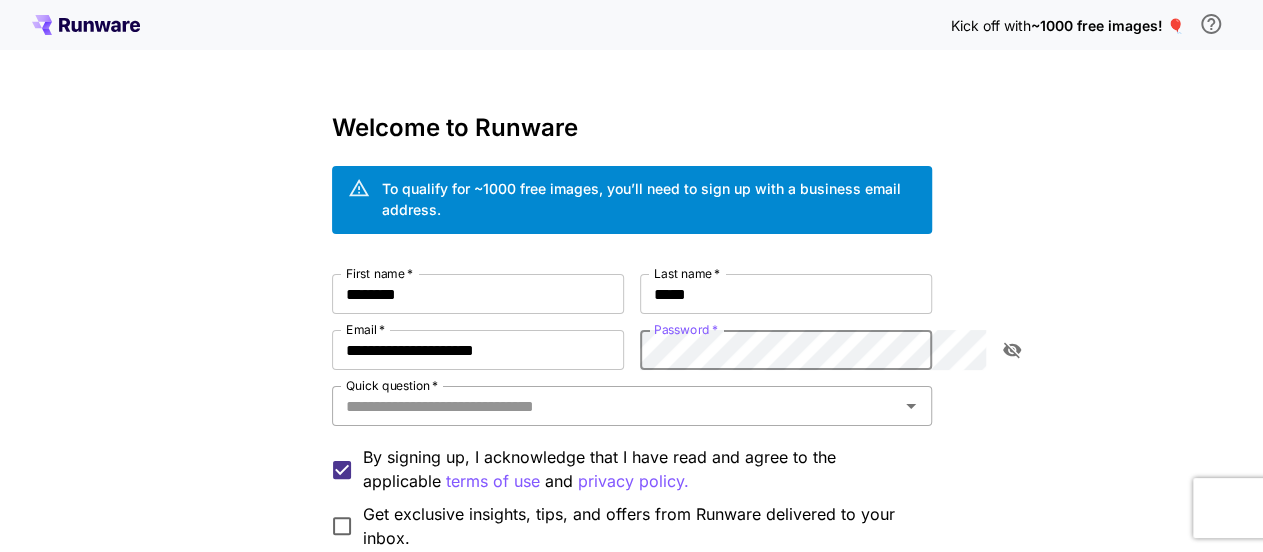 click on "Quick question   *" at bounding box center [615, 406] 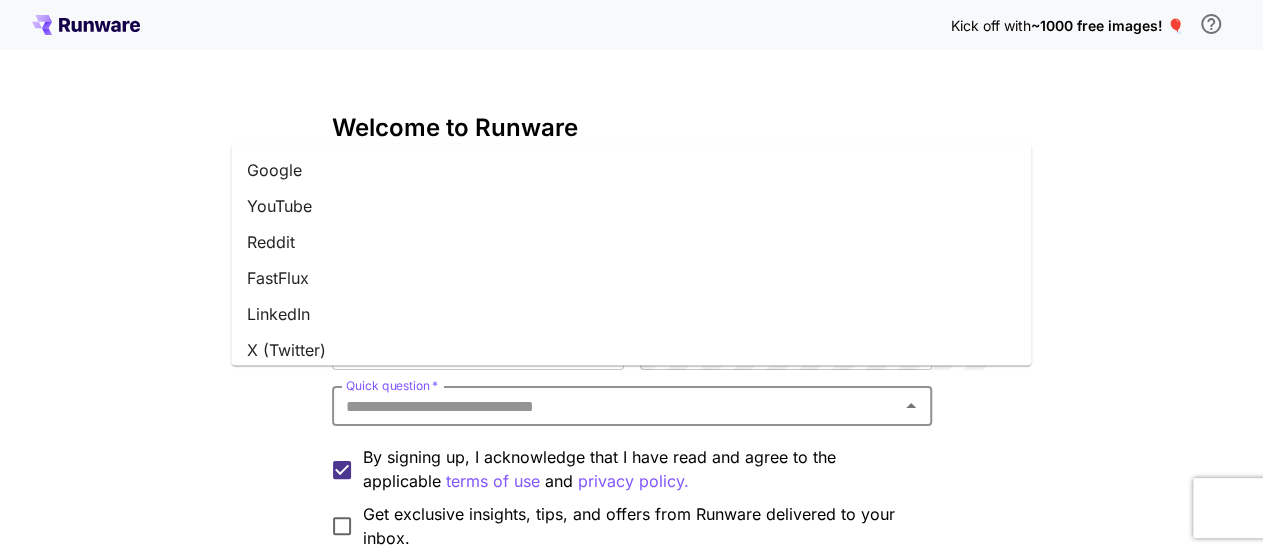 click on "Kick off with ~1000 free images! 🎈 Welcome to Runware To qualify for ~1000 free images, you’ll need to sign up with a business email address. First name   * ******** First name   * Last name   * ***** Last name   * Email   * [EMAIL] Email   * Password   * Password   * Quick question   * Quick question   * By signing up, I acknowledge that I have read and agree to the applicable terms of use and privacy policy. Get exclusive insights, tips, and offers from Runware delivered to your inbox. Continue with email Have an account? Sign in © 2025, Runware.ai All systems normal" at bounding box center [631, 389] 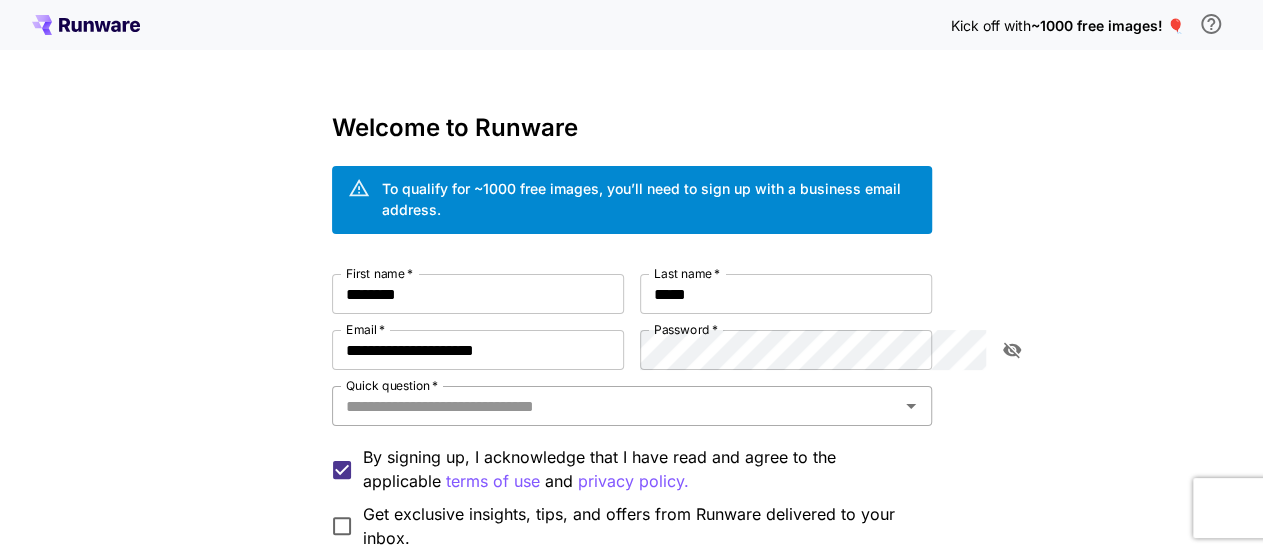 click on "Quick question   *" at bounding box center (615, 406) 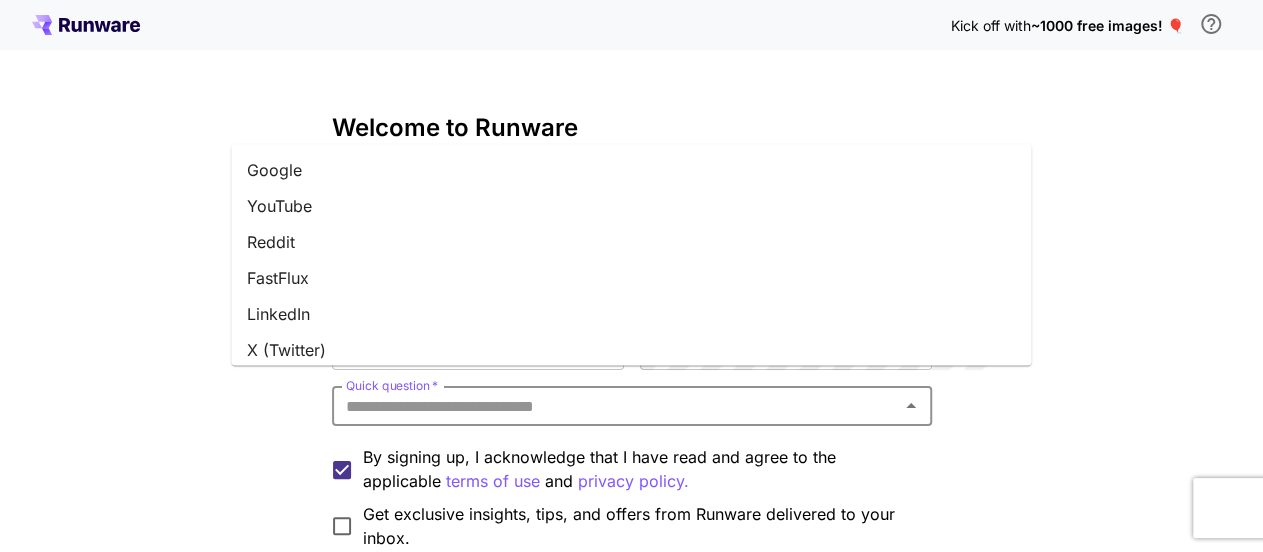 click on "YouTube" at bounding box center [631, 207] 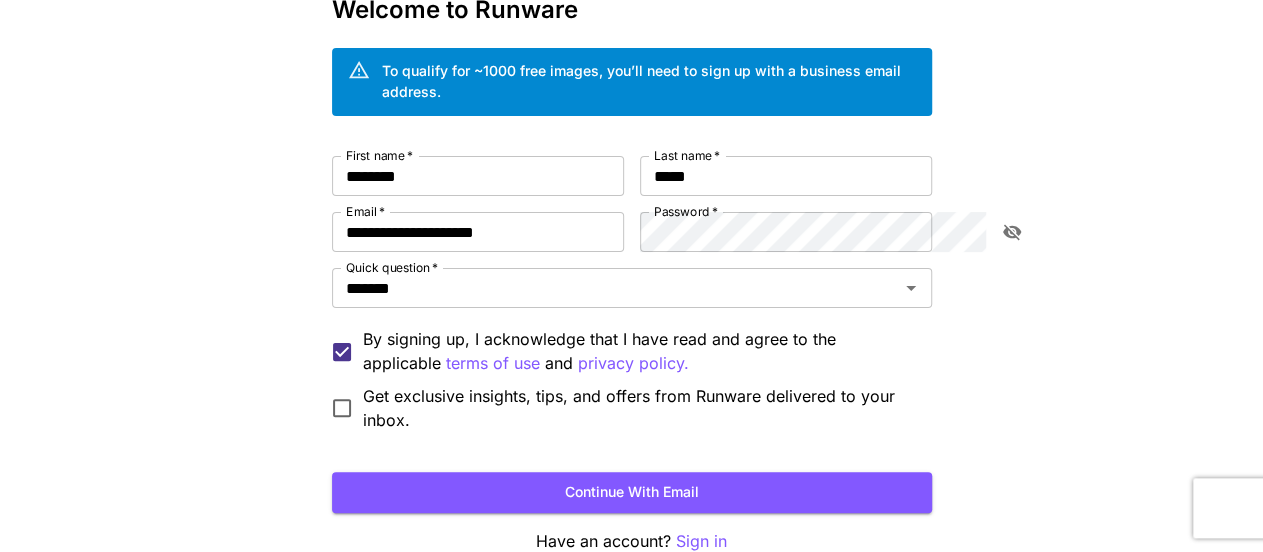 scroll, scrollTop: 199, scrollLeft: 0, axis: vertical 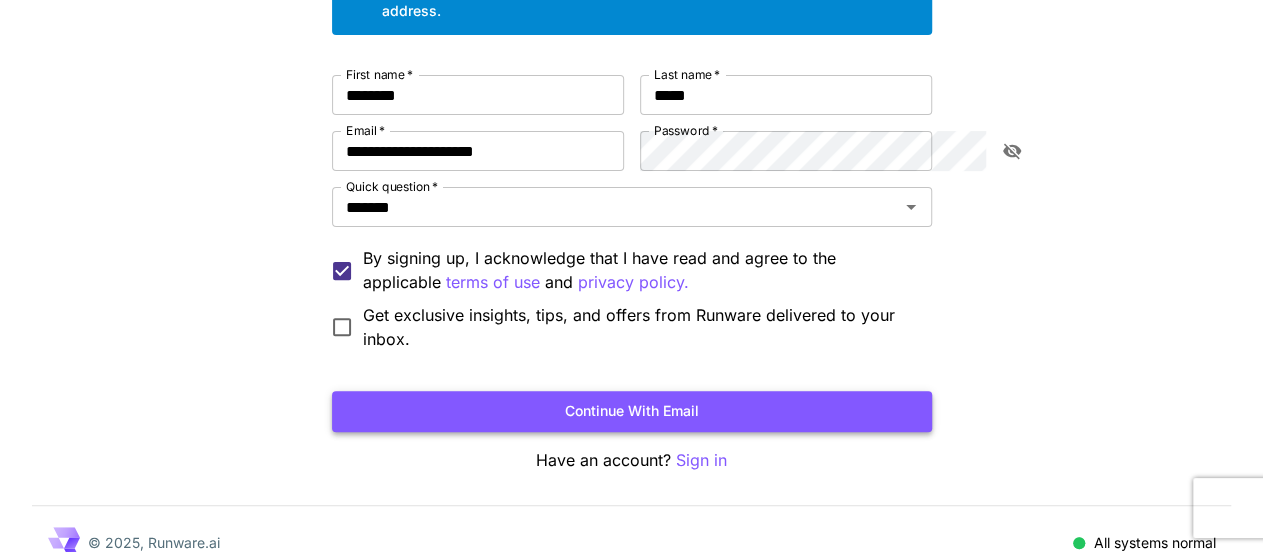 click on "Continue with email" at bounding box center (632, 411) 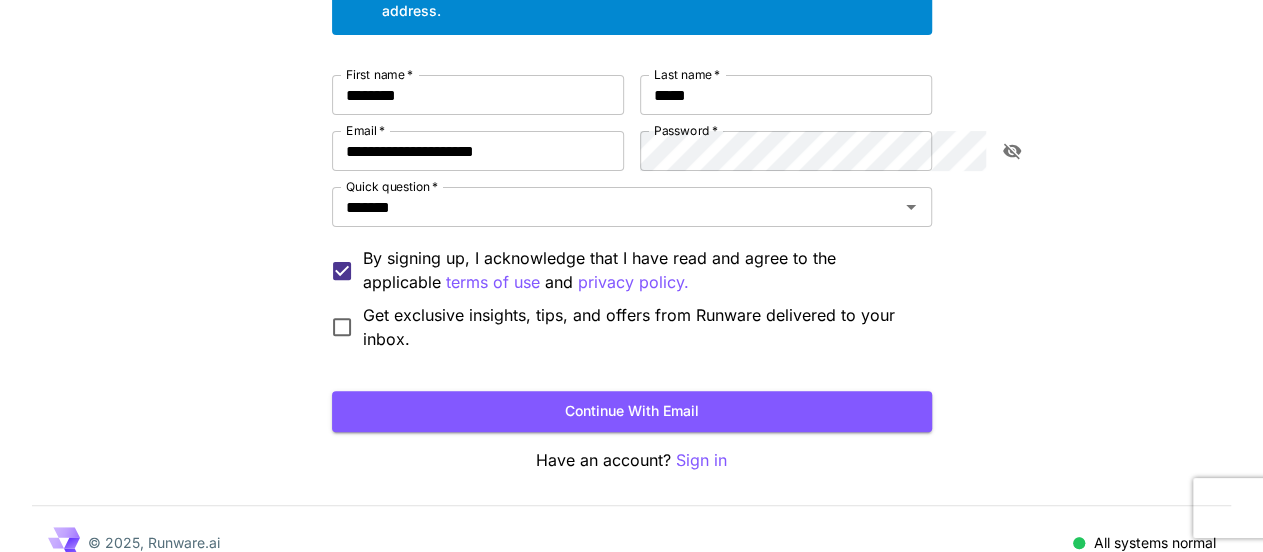 scroll, scrollTop: 0, scrollLeft: 0, axis: both 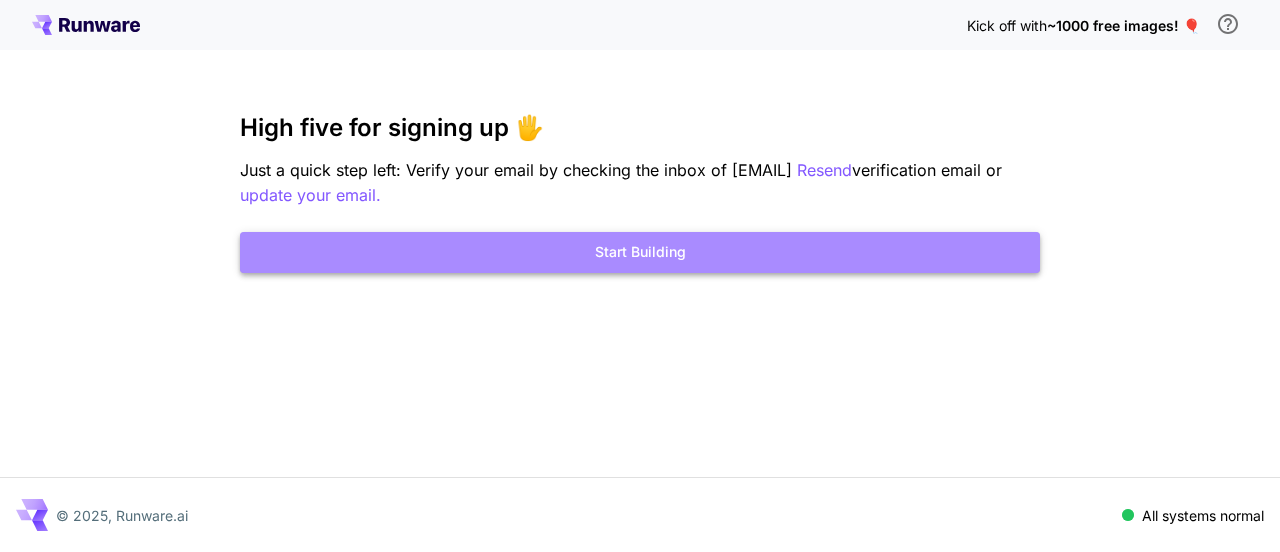 click on "Start Building" at bounding box center [640, 252] 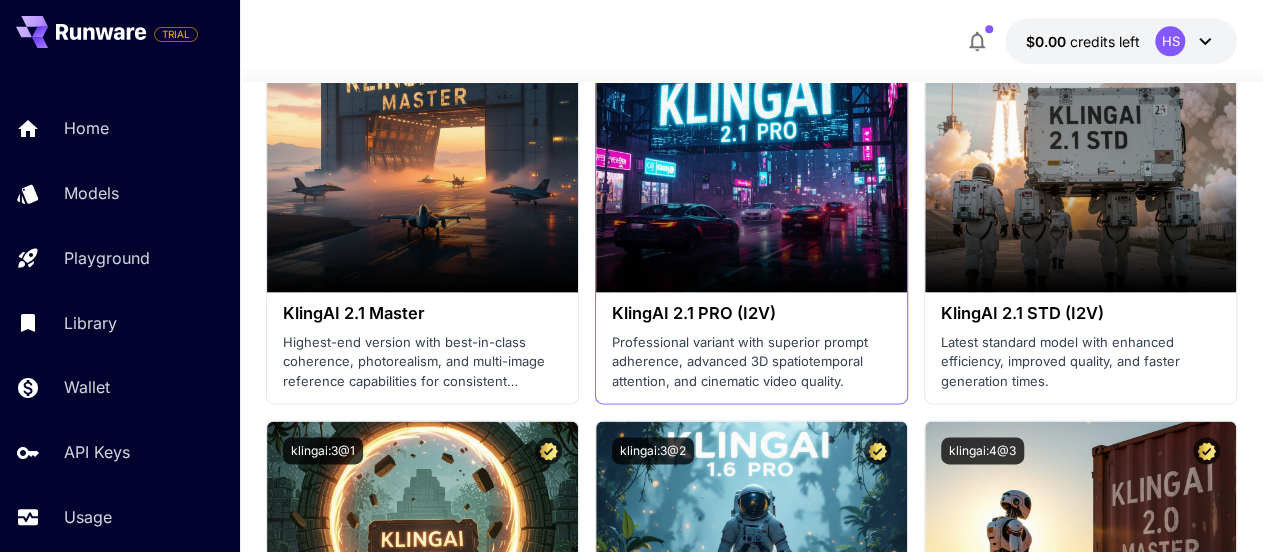 scroll, scrollTop: 832, scrollLeft: 0, axis: vertical 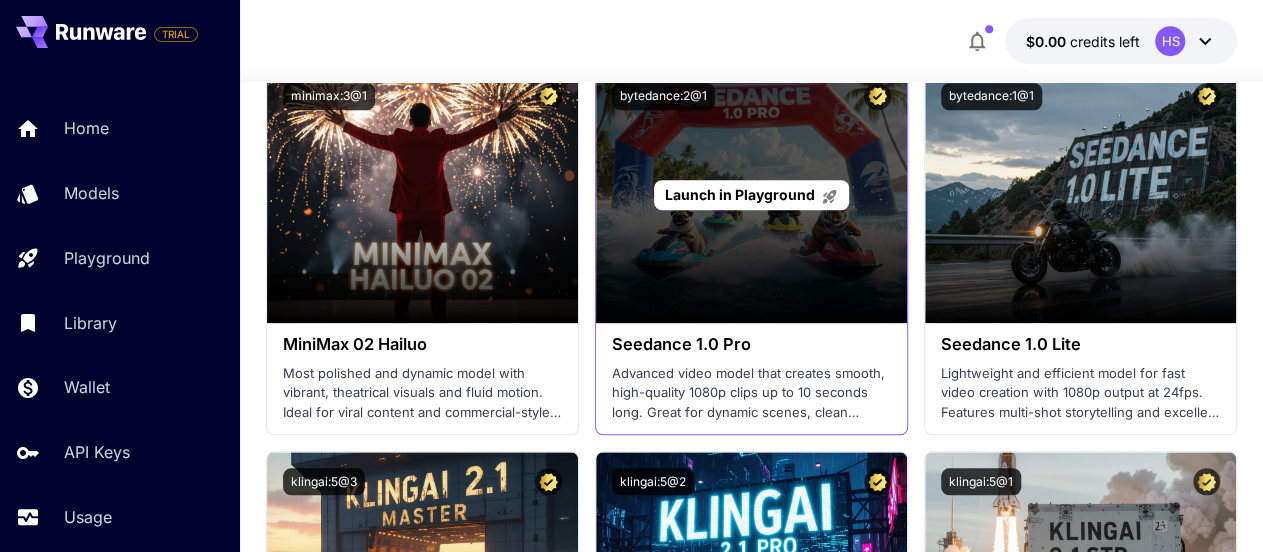 click on "Launch in Playground" at bounding box center [740, 194] 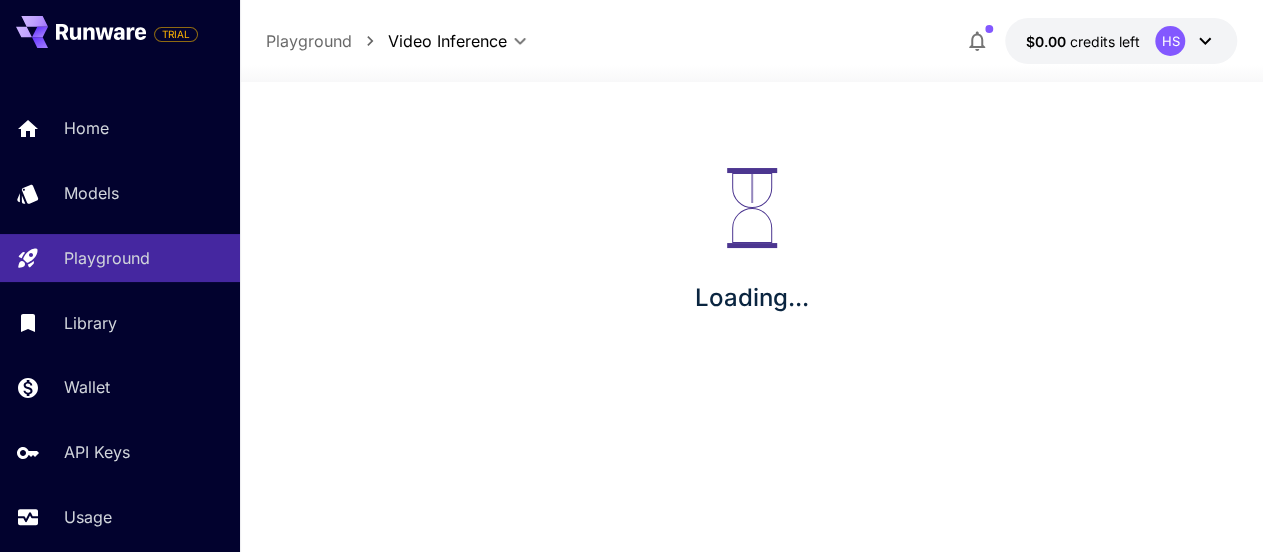 scroll, scrollTop: 0, scrollLeft: 0, axis: both 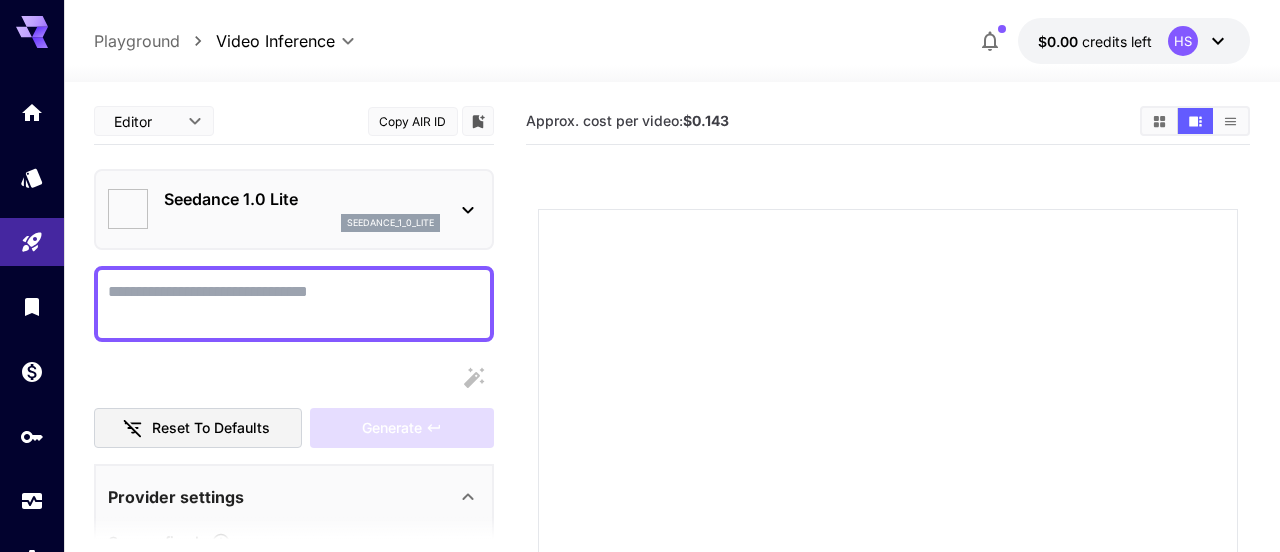 type on "*" 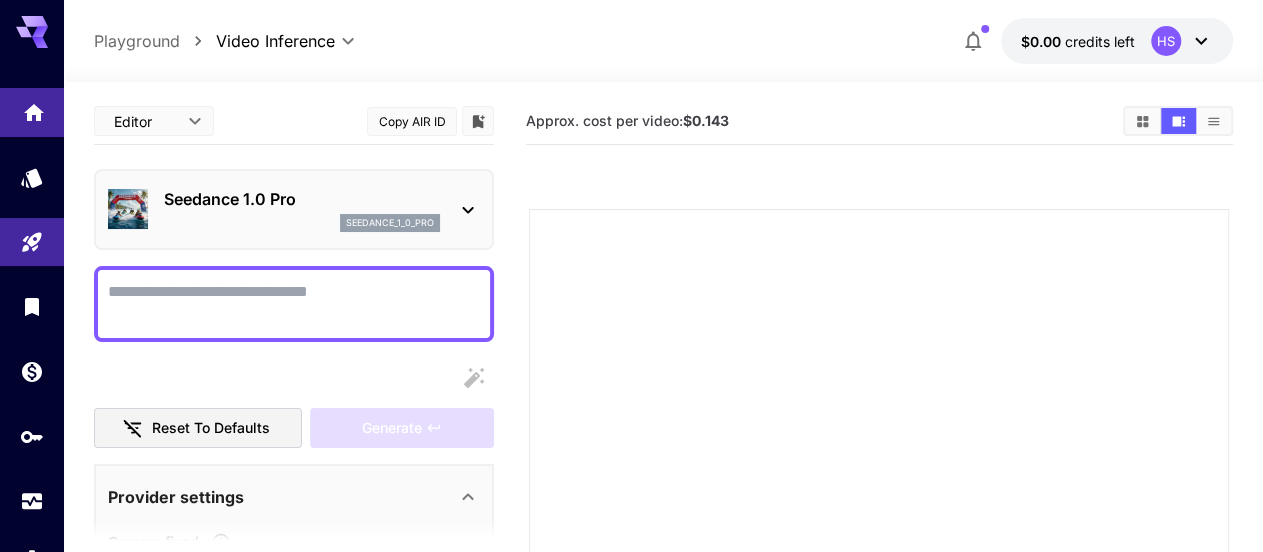 click at bounding box center [32, 112] 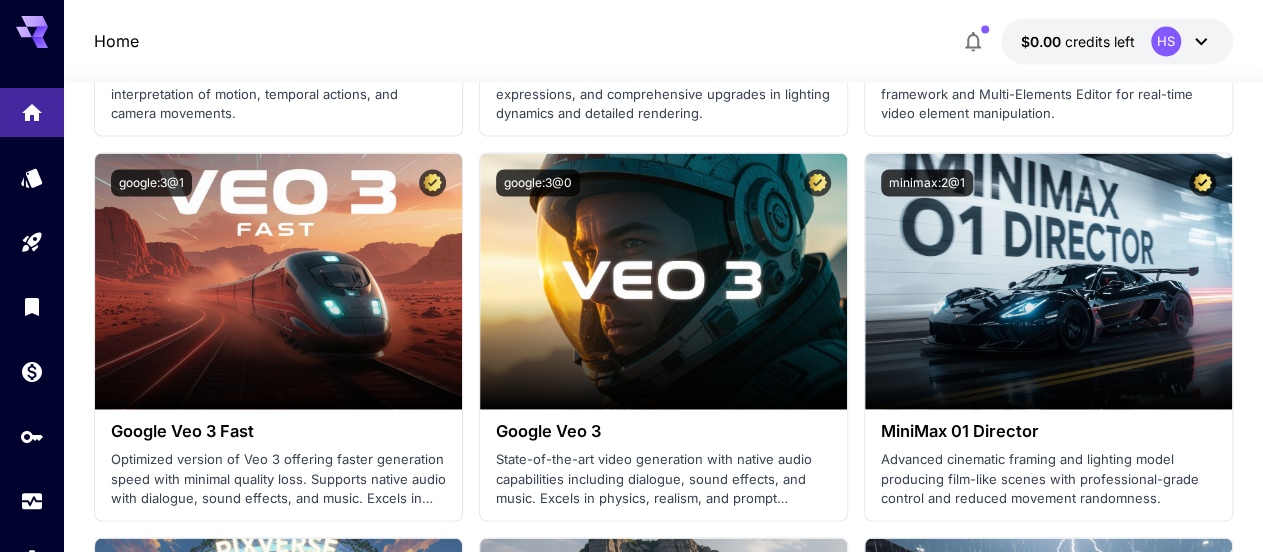 scroll, scrollTop: 1664, scrollLeft: 0, axis: vertical 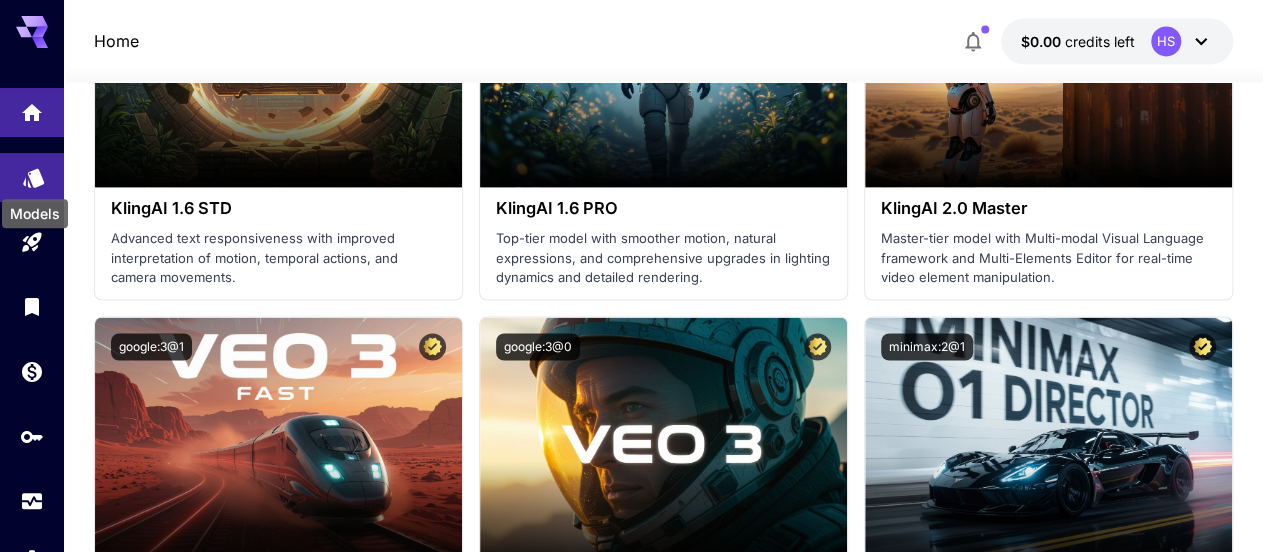 click on "Models" at bounding box center (35, 207) 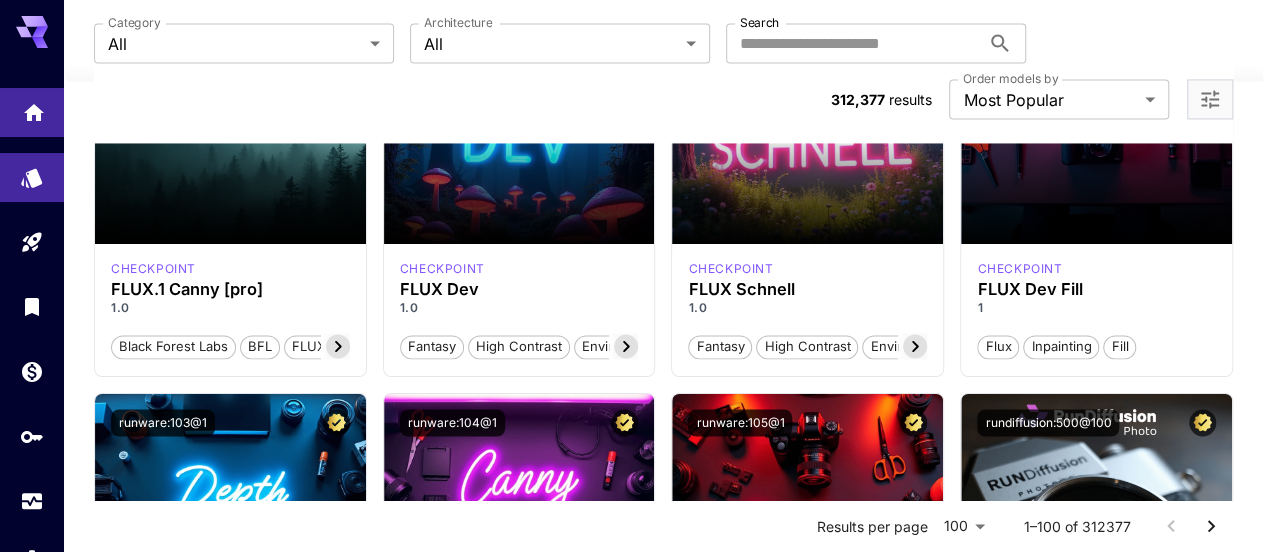 scroll, scrollTop: 416, scrollLeft: 0, axis: vertical 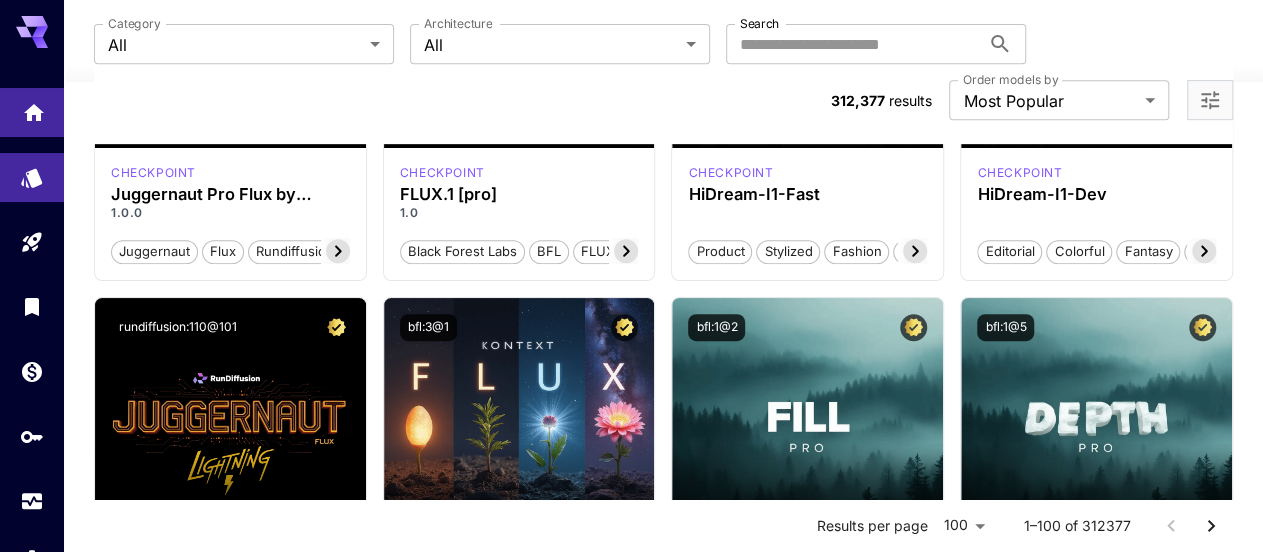 click 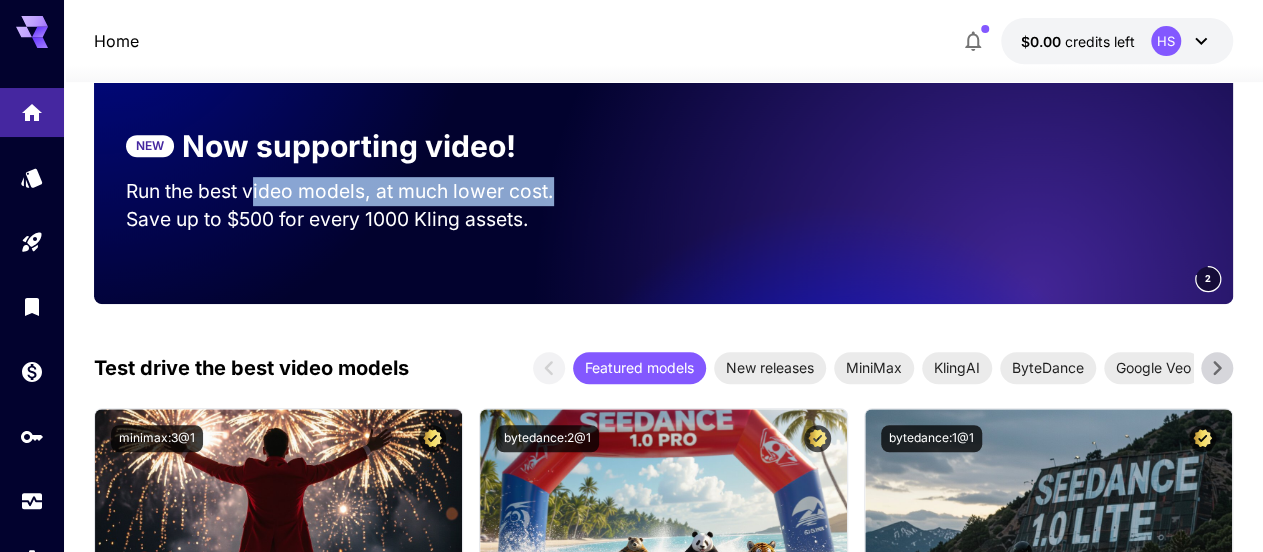 drag, startPoint x: 263, startPoint y: 188, endPoint x: 554, endPoint y: 189, distance: 291.0017 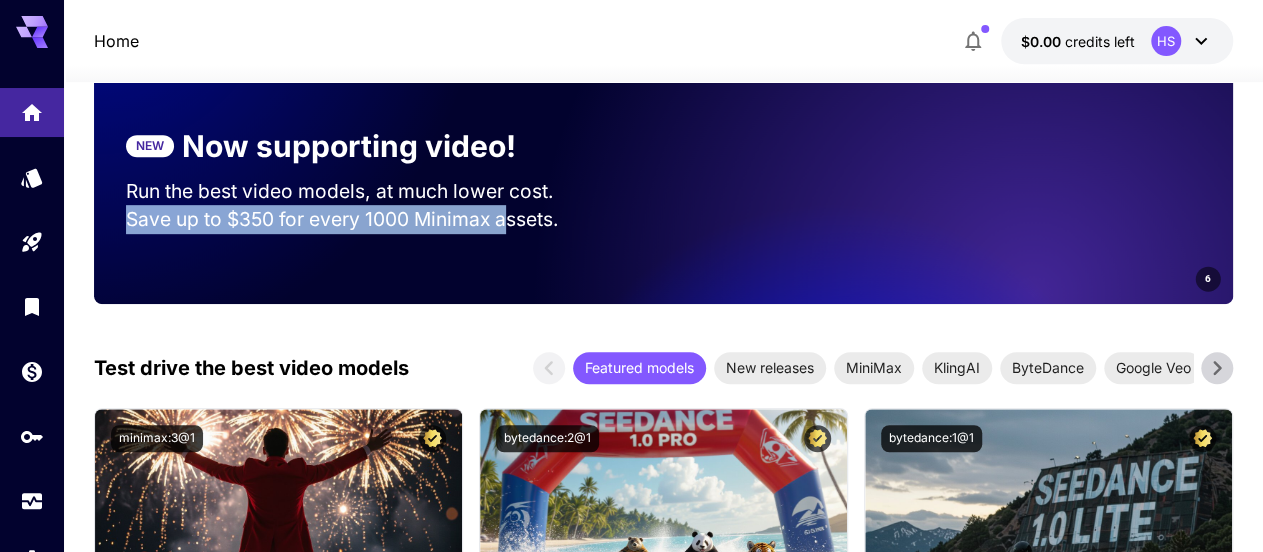 drag, startPoint x: 250, startPoint y: 222, endPoint x: 505, endPoint y: 219, distance: 255.01764 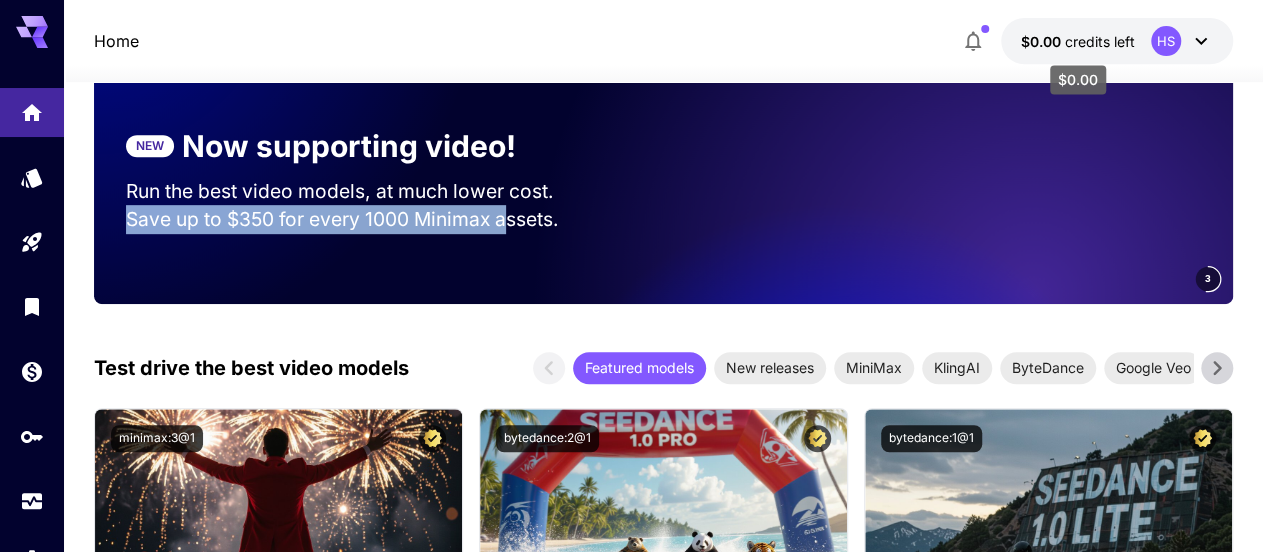click on "credits left" at bounding box center [1100, 41] 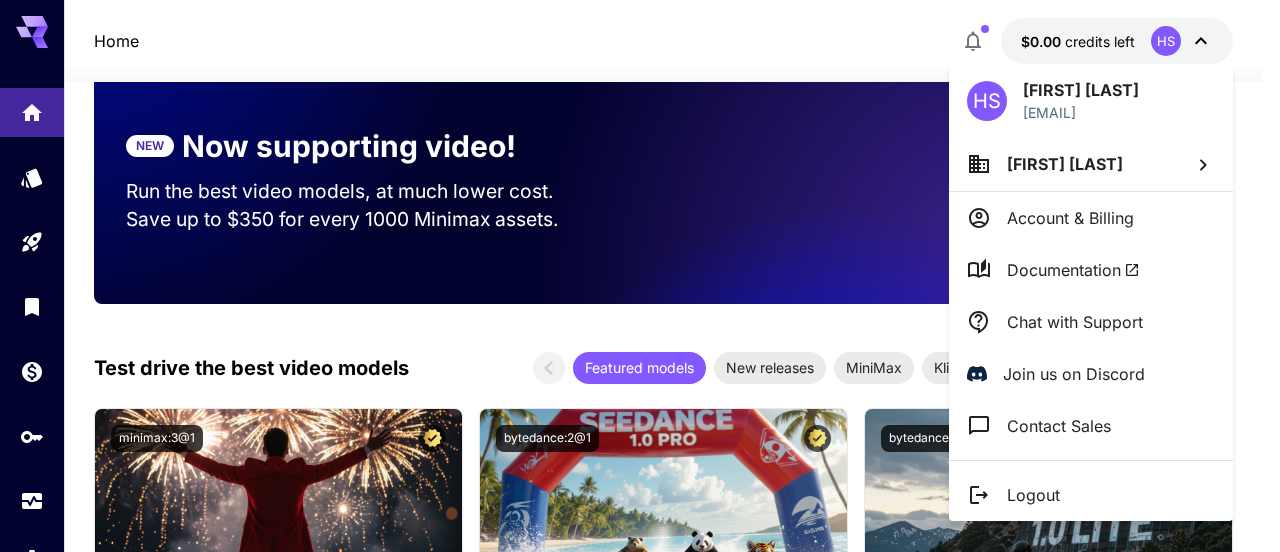 click at bounding box center [640, 276] 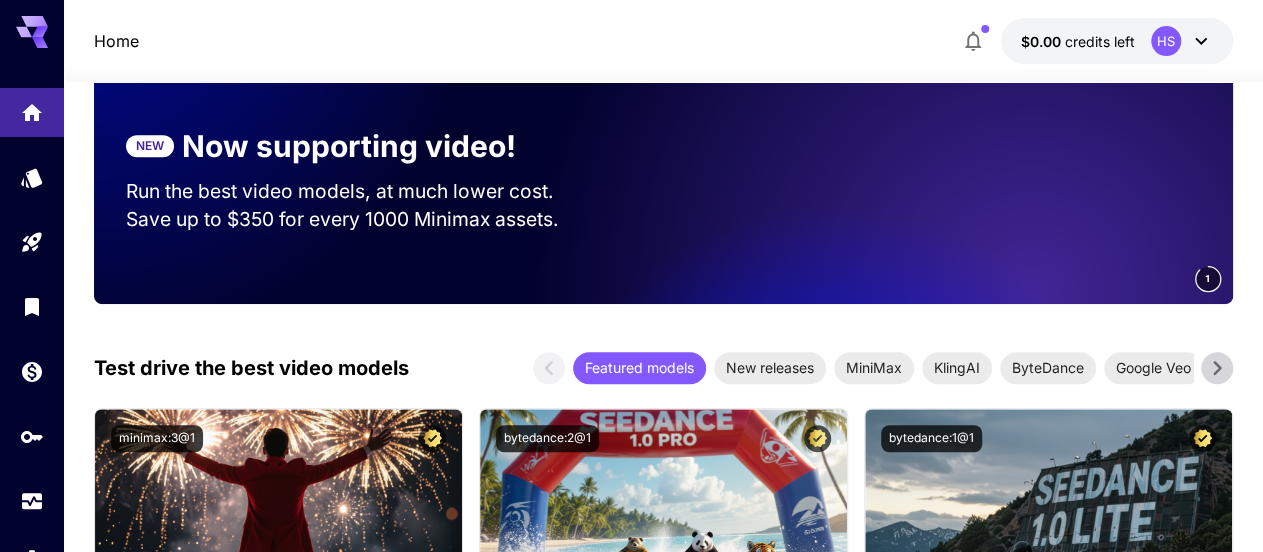click 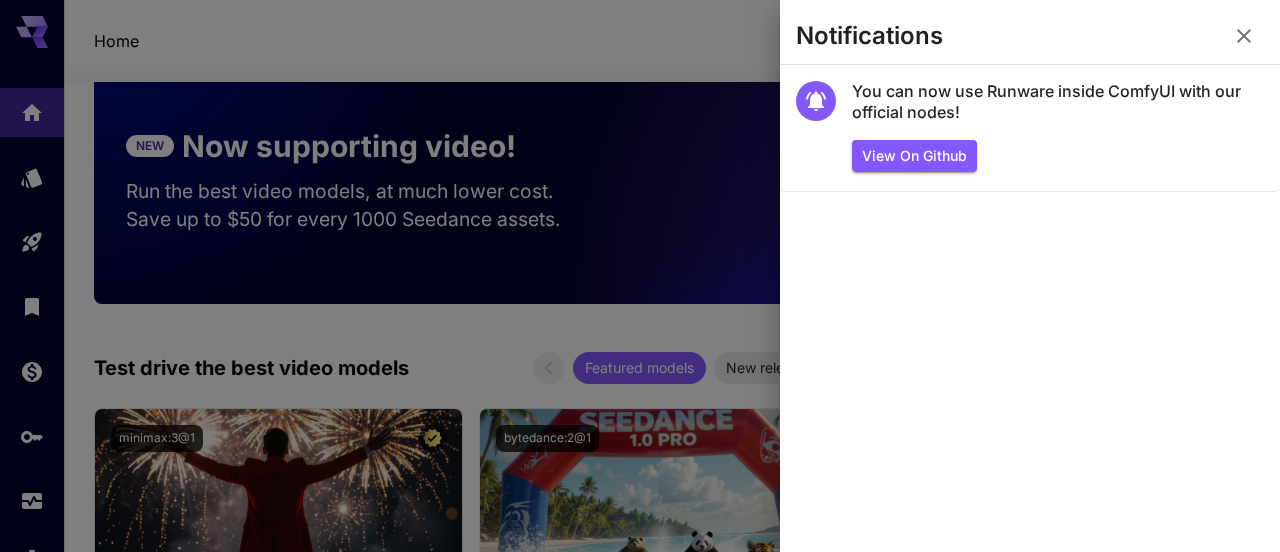 click 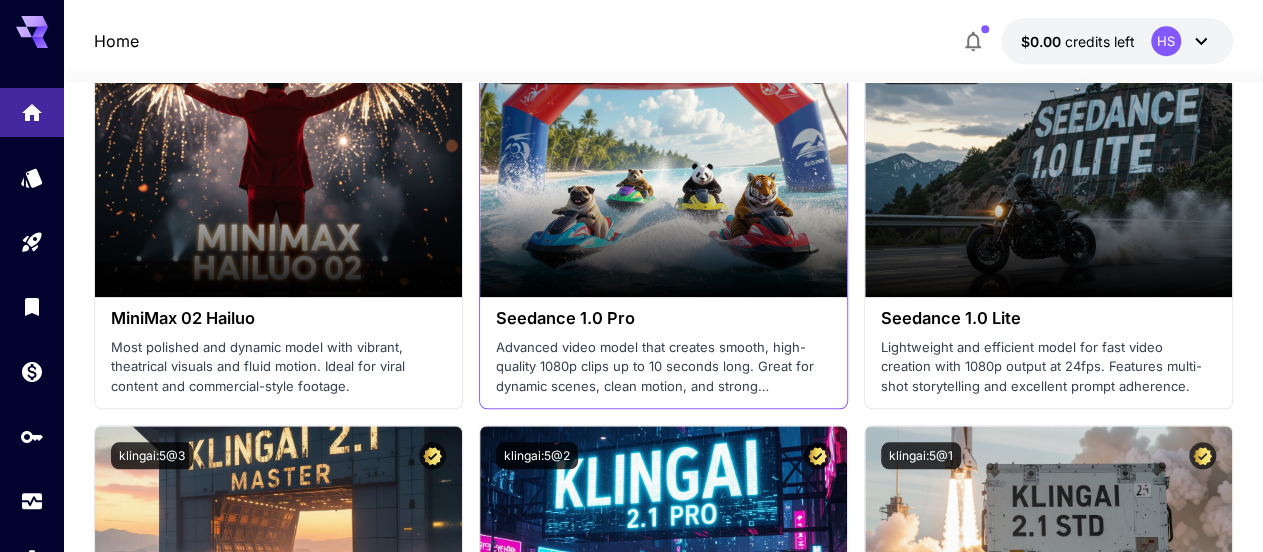 scroll, scrollTop: 832, scrollLeft: 0, axis: vertical 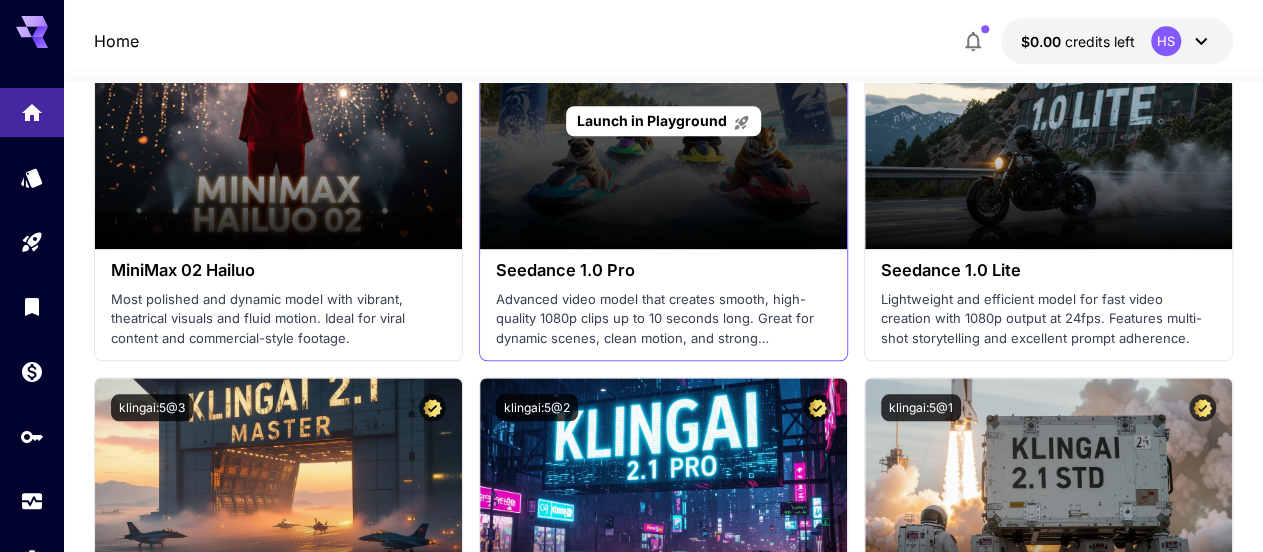 click on "Launch in Playground" at bounding box center [652, 120] 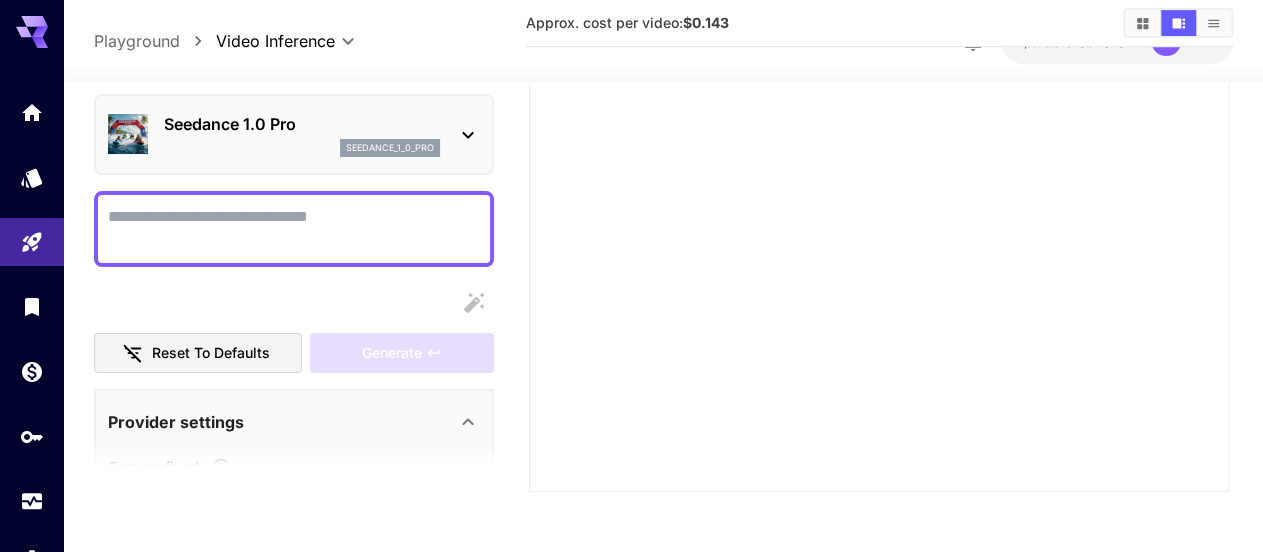 scroll, scrollTop: 416, scrollLeft: 0, axis: vertical 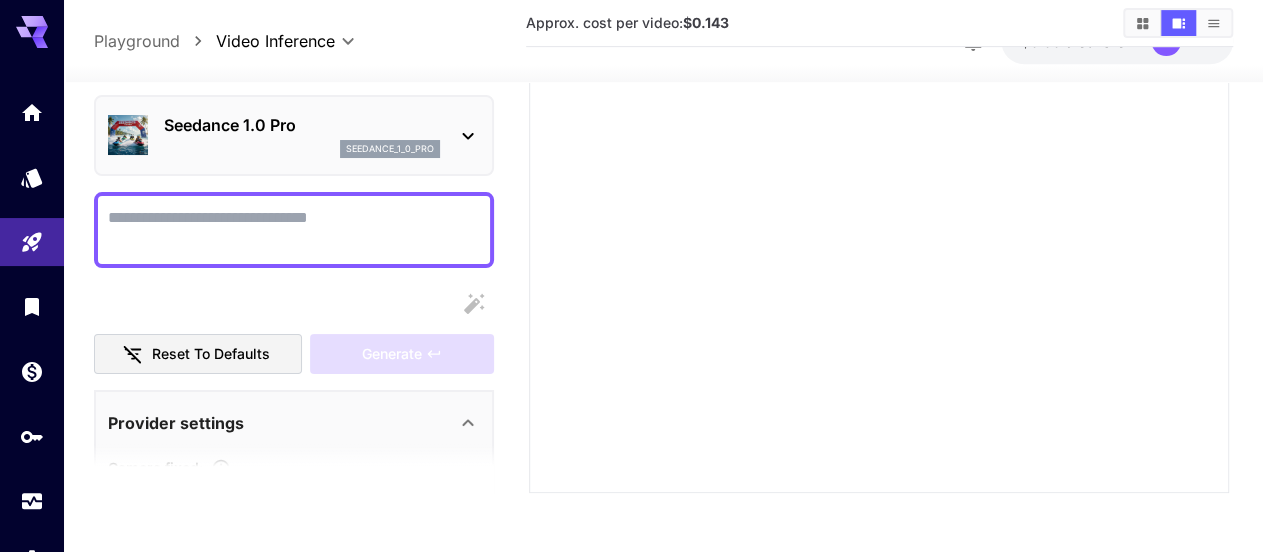 click on "Camera fixed" at bounding box center [294, 230] 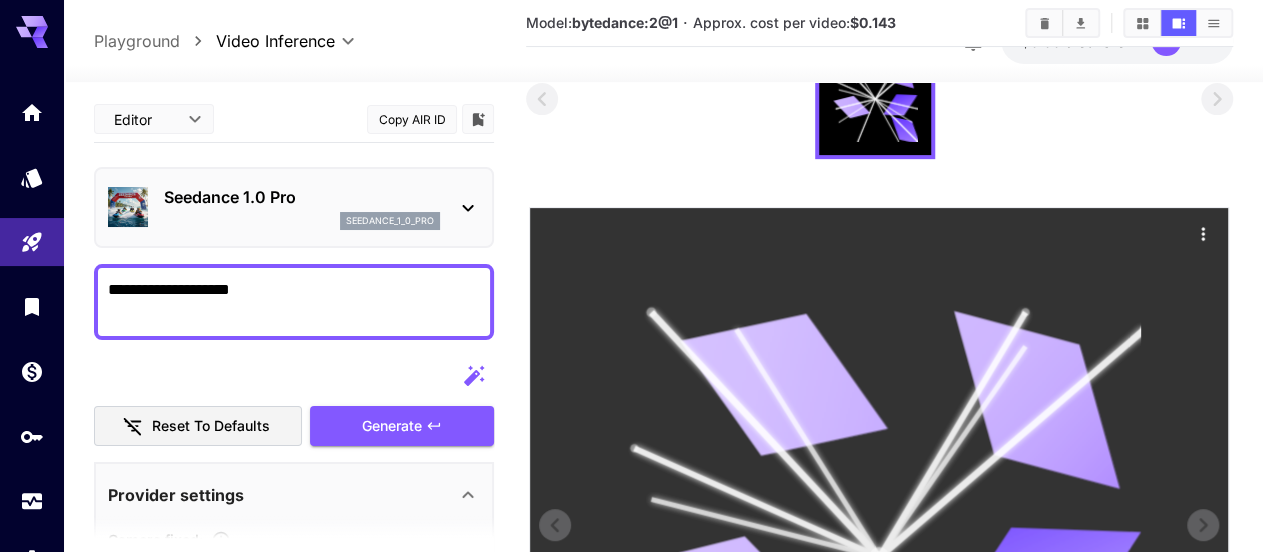 scroll, scrollTop: 236, scrollLeft: 0, axis: vertical 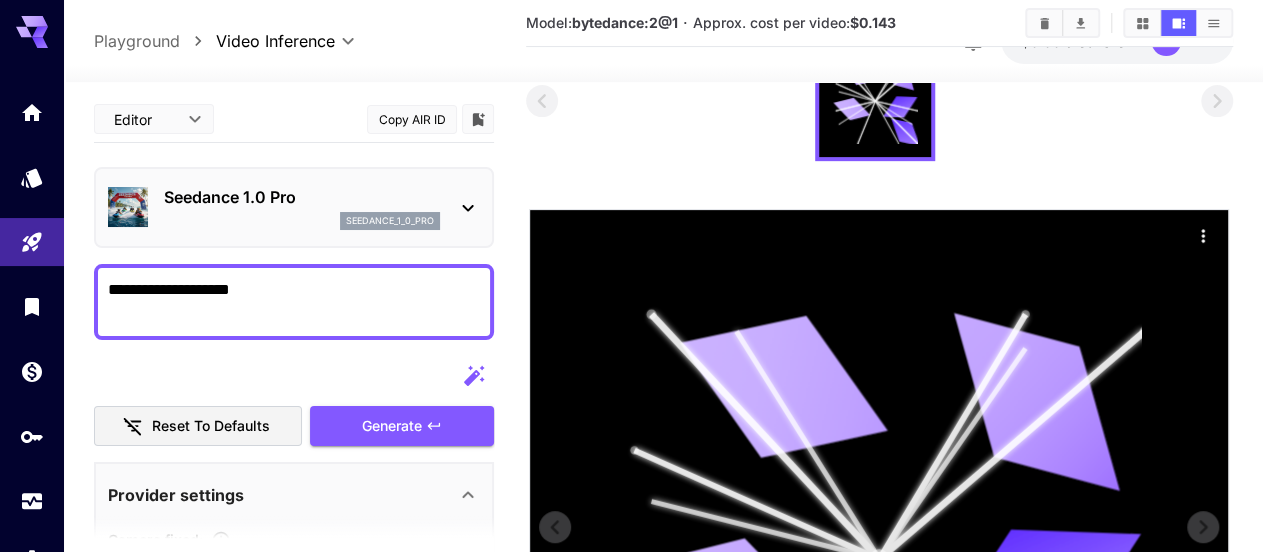 type on "**********" 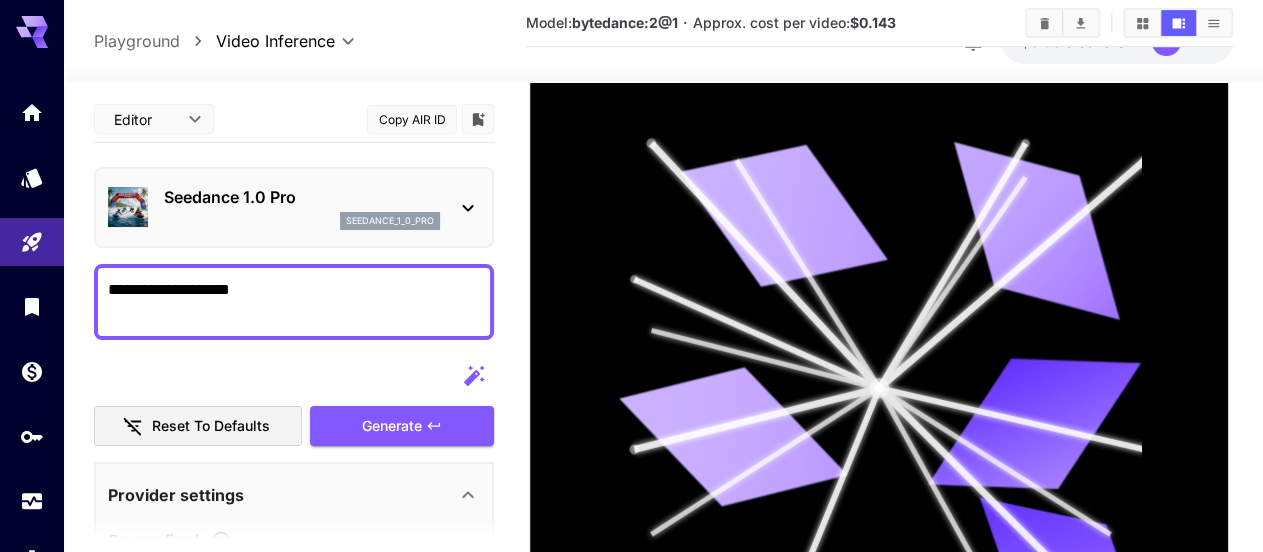 scroll, scrollTop: 465, scrollLeft: 0, axis: vertical 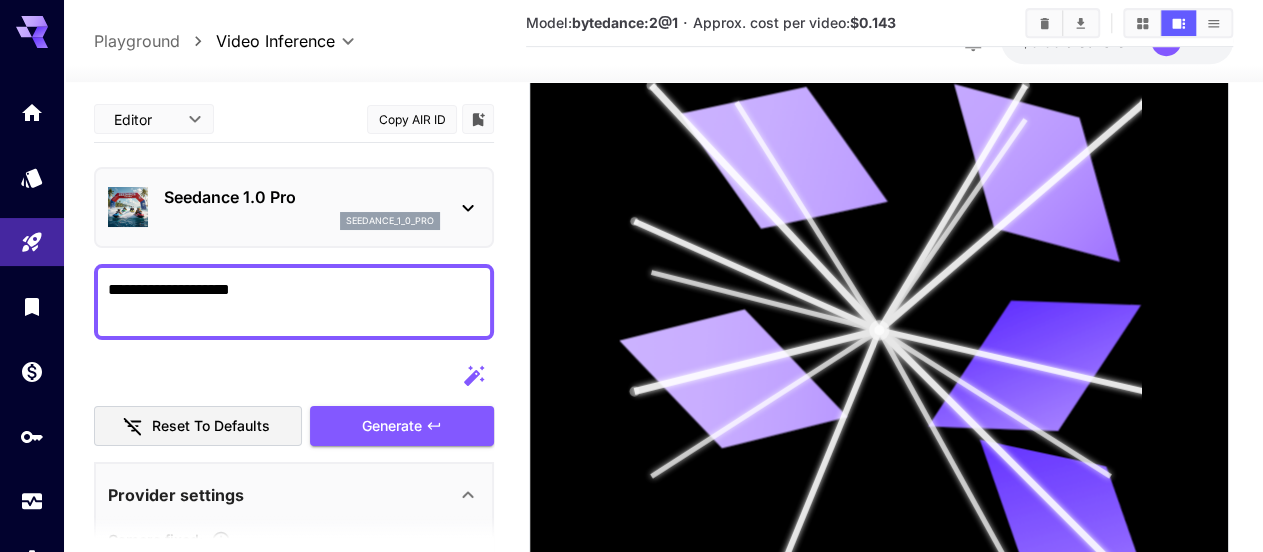 drag, startPoint x: 312, startPoint y: 285, endPoint x: 51, endPoint y: 284, distance: 261.00192 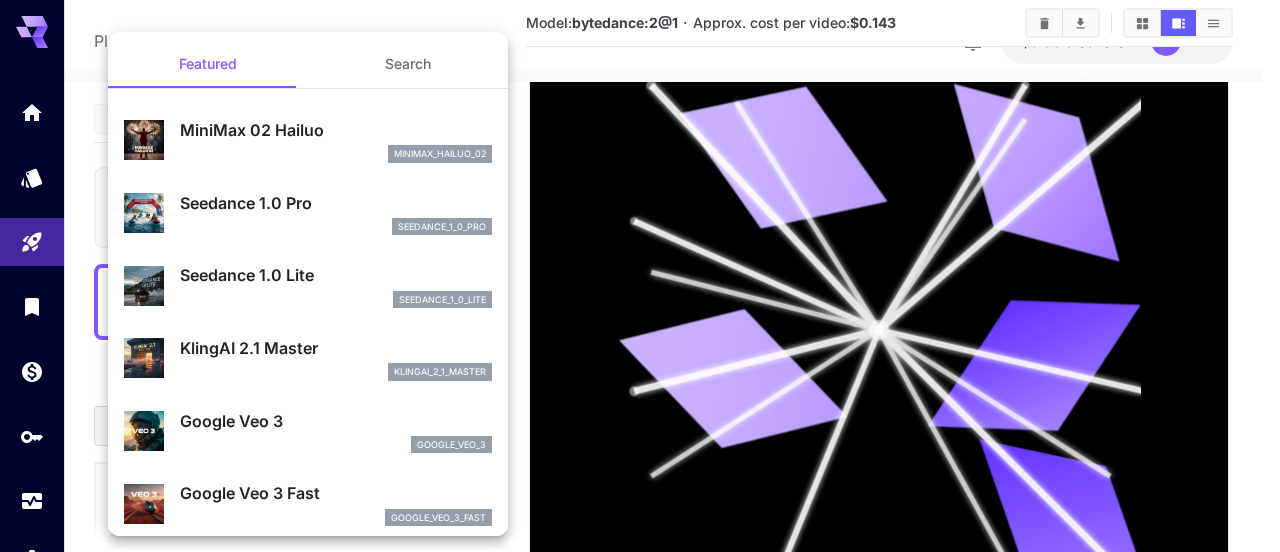 click on "seedance_1_0_pro" at bounding box center [336, 227] 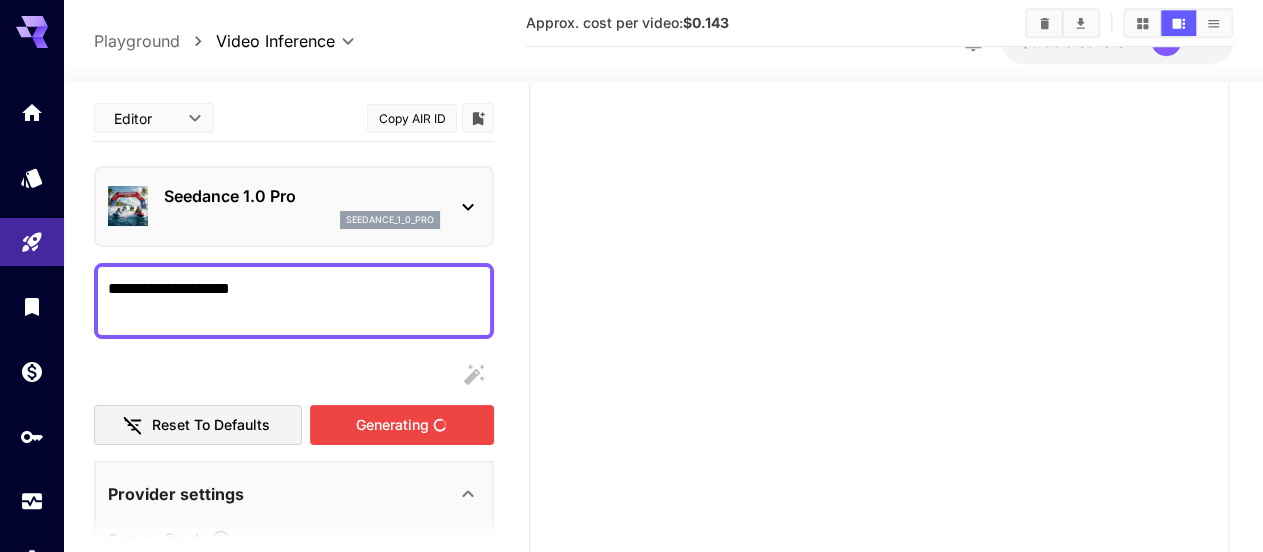 click on "Generating" at bounding box center [402, 425] 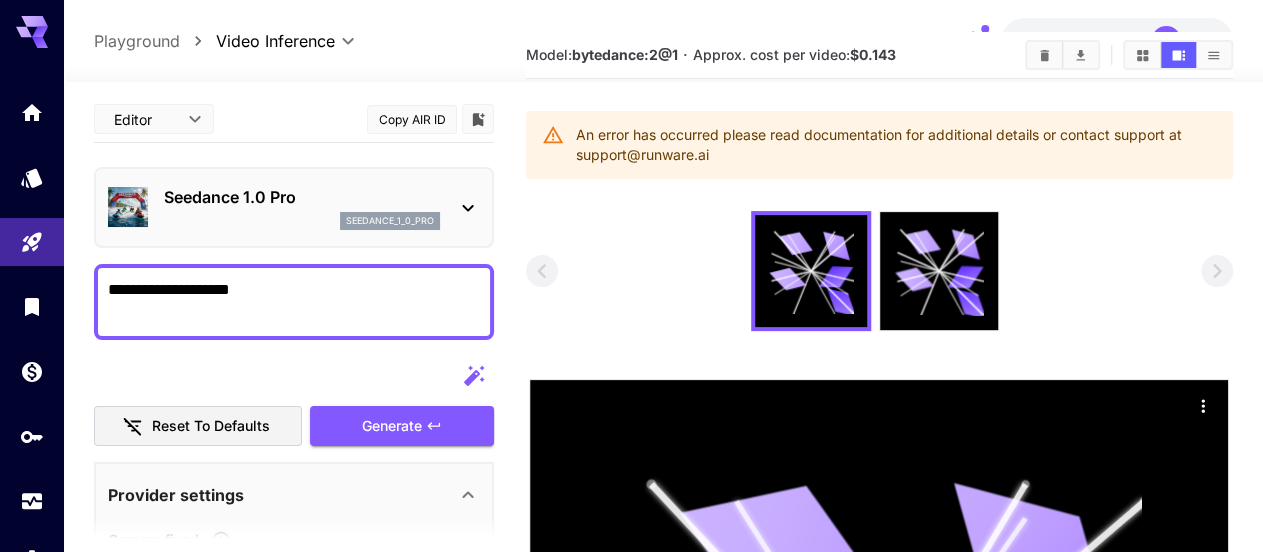 scroll, scrollTop: 0, scrollLeft: 0, axis: both 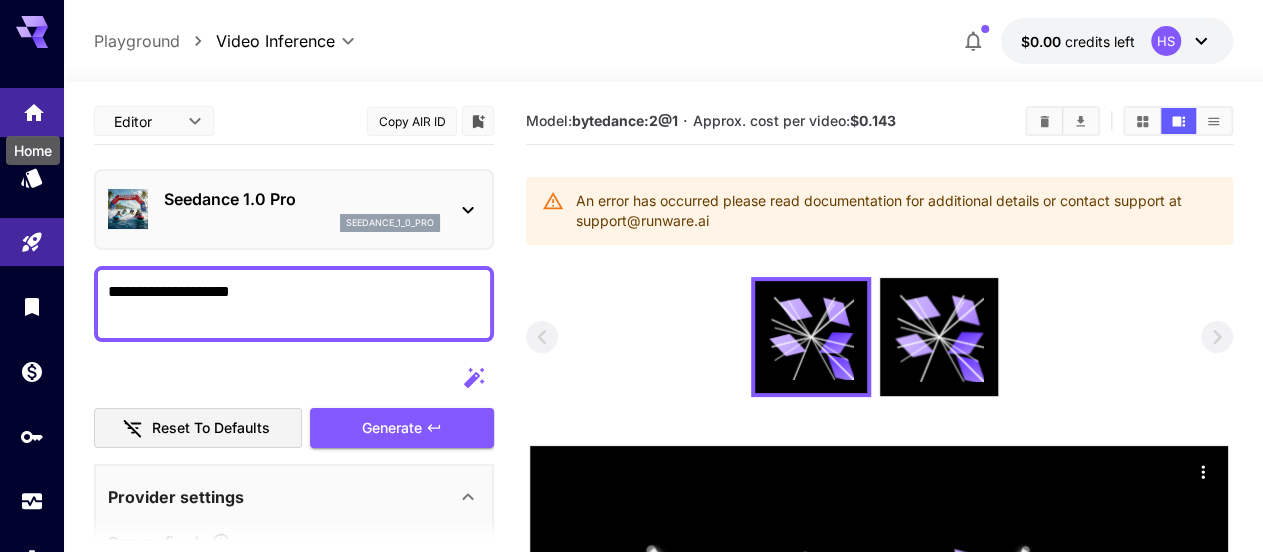 click 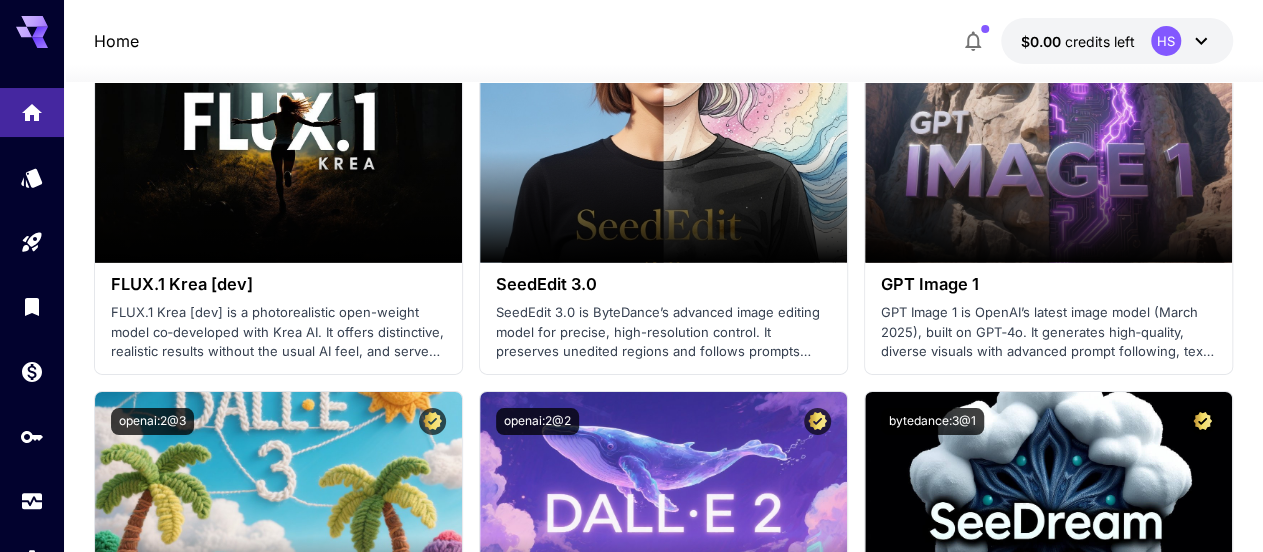 scroll, scrollTop: 3744, scrollLeft: 0, axis: vertical 